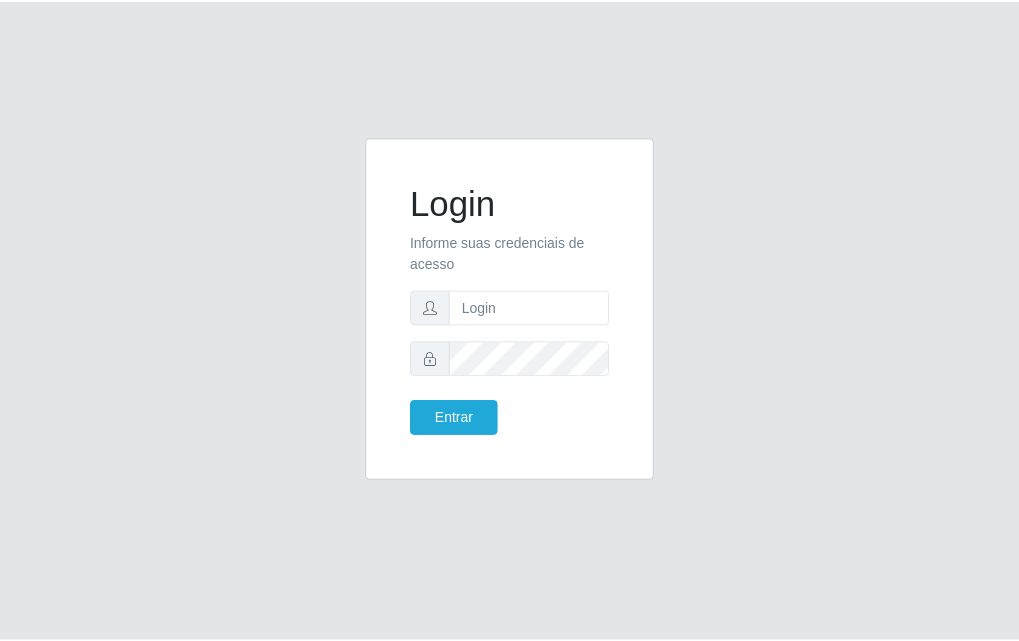 scroll, scrollTop: 0, scrollLeft: 0, axis: both 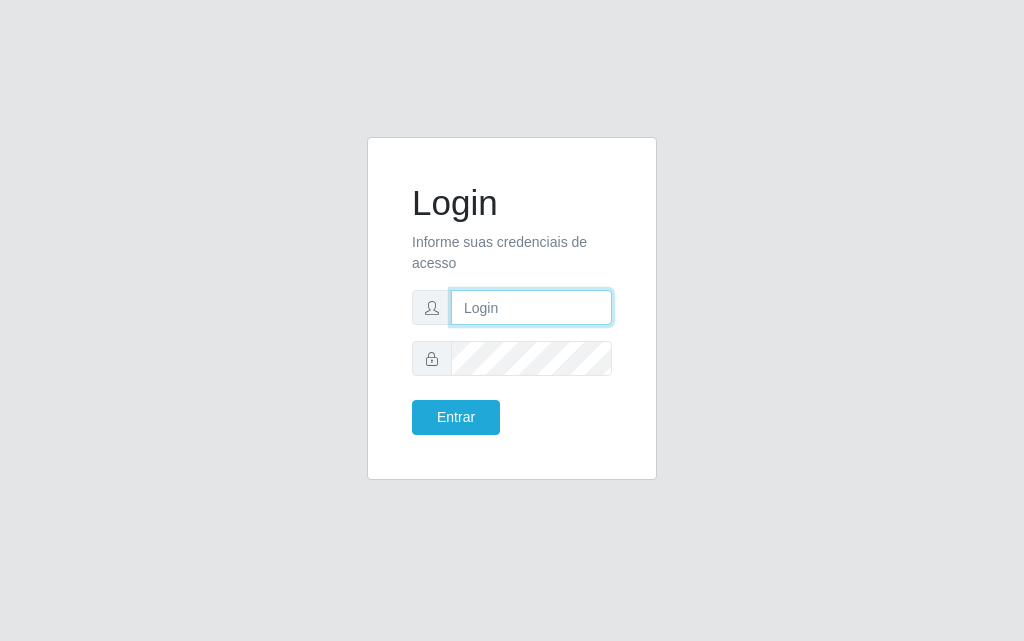 click at bounding box center (531, 307) 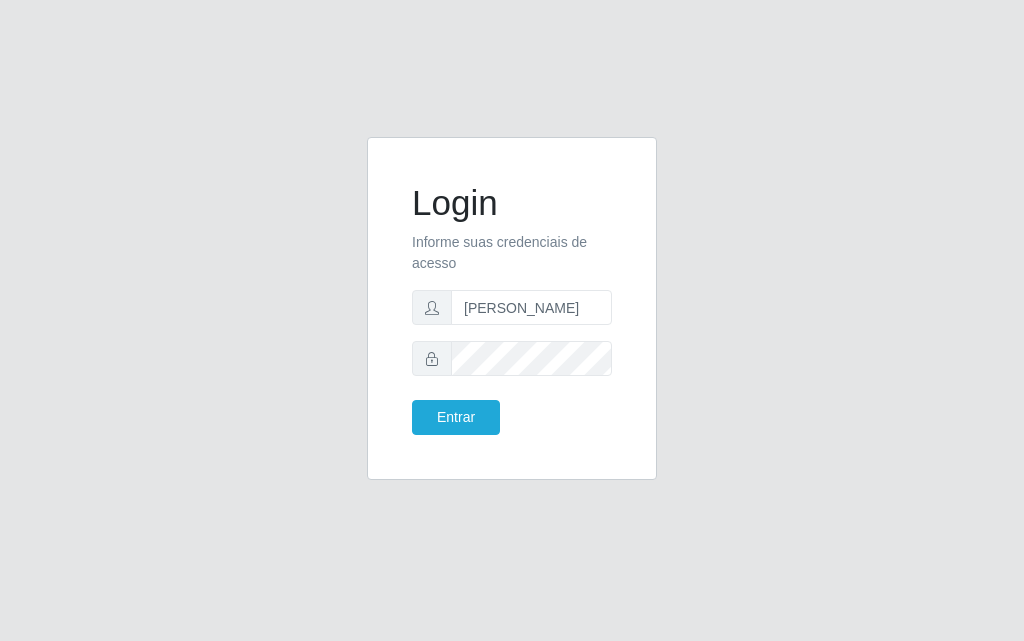click on "Login Informe suas credenciais de acesso [PERSON_NAME] Entrar" at bounding box center (512, 320) 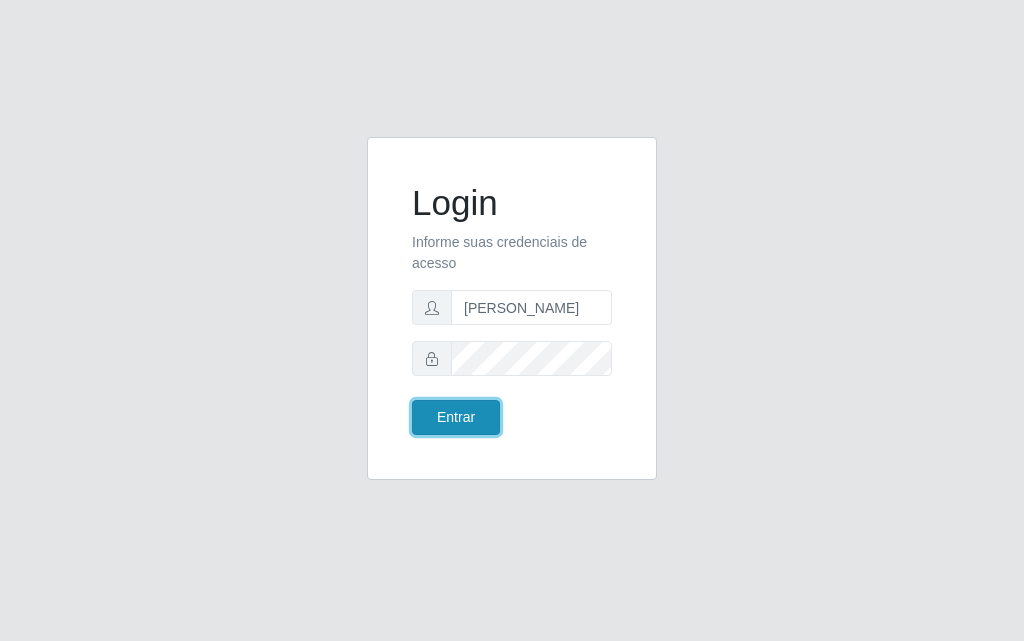 click on "Entrar" at bounding box center [456, 417] 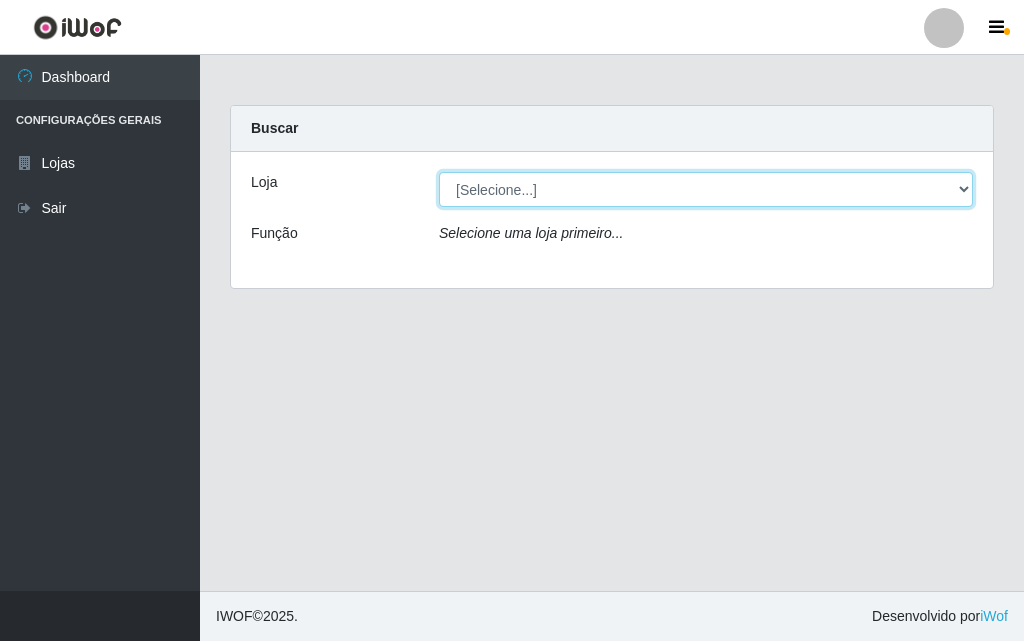 click on "[Selecione...] Divino Fogão" at bounding box center [706, 189] 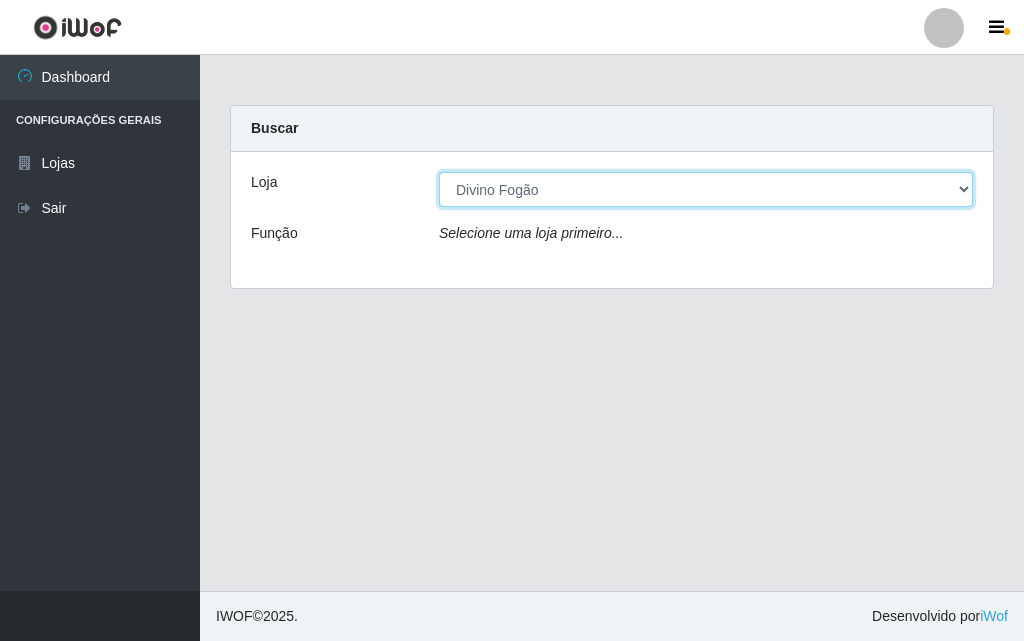 click on "[Selecione...] Divino Fogão" at bounding box center (706, 189) 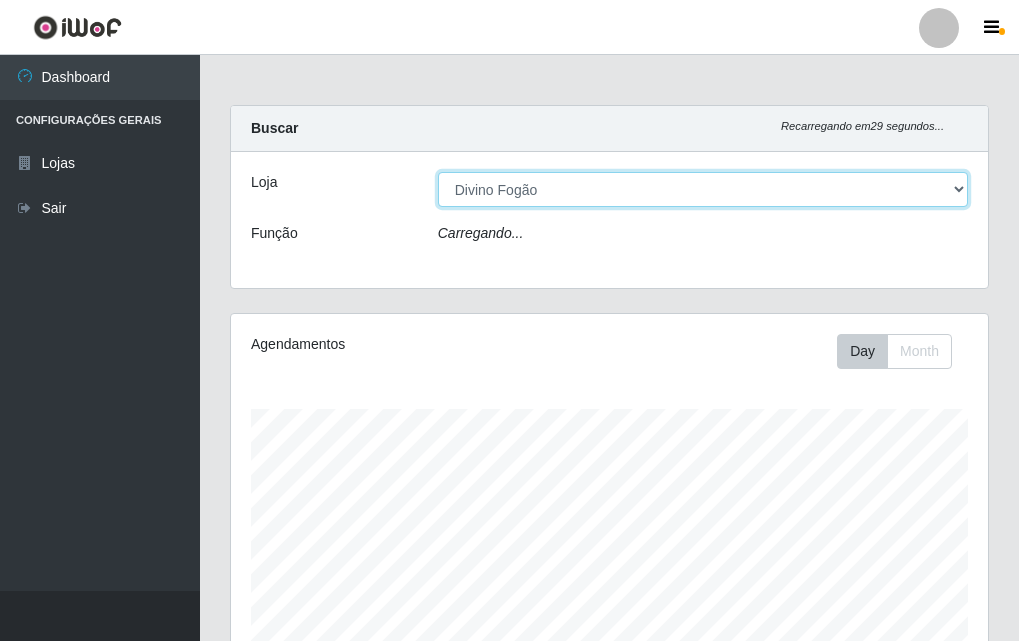 scroll, scrollTop: 999585, scrollLeft: 999243, axis: both 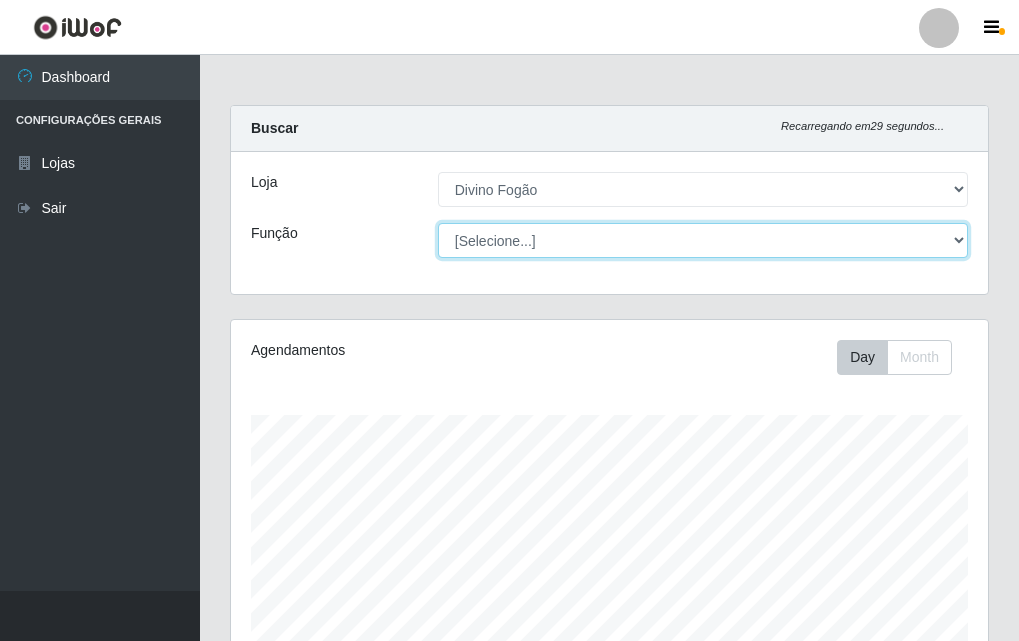 click on "[Selecione...] ASG ASG + ASG ++ Auxiliar de Cozinha Auxiliar de Cozinha + Auxiliar de Cozinha ++" at bounding box center (703, 240) 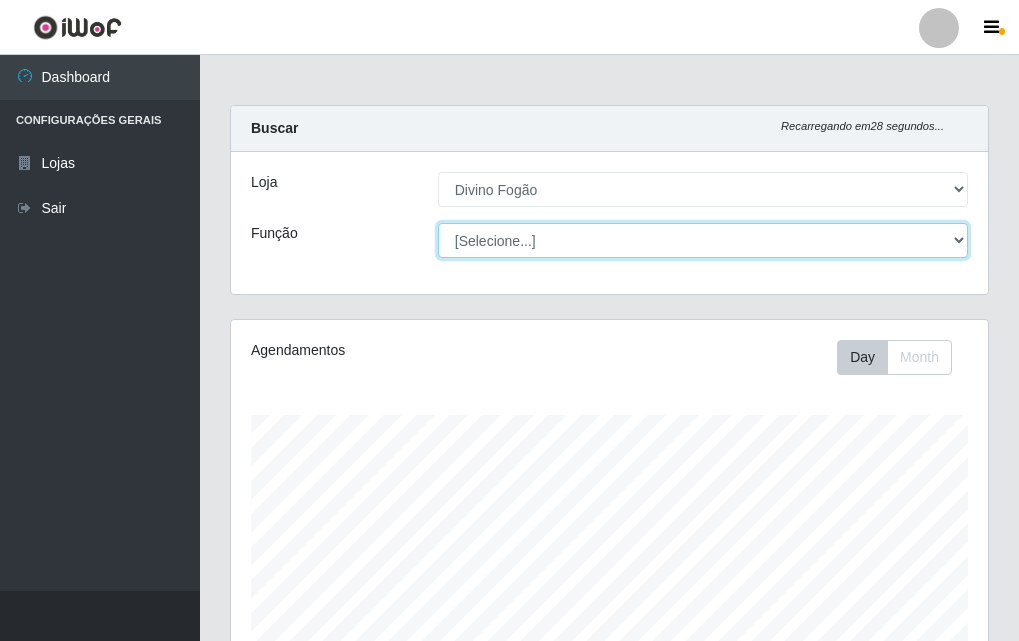 select on "9" 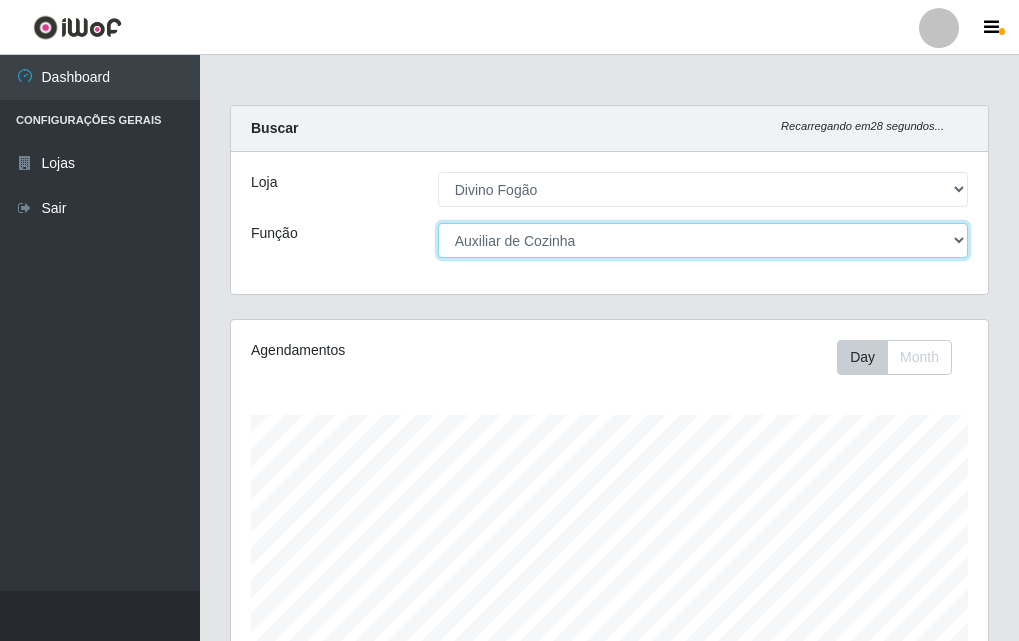 click on "[Selecione...] ASG ASG + ASG ++ Auxiliar de Cozinha Auxiliar de Cozinha + Auxiliar de Cozinha ++" at bounding box center (703, 240) 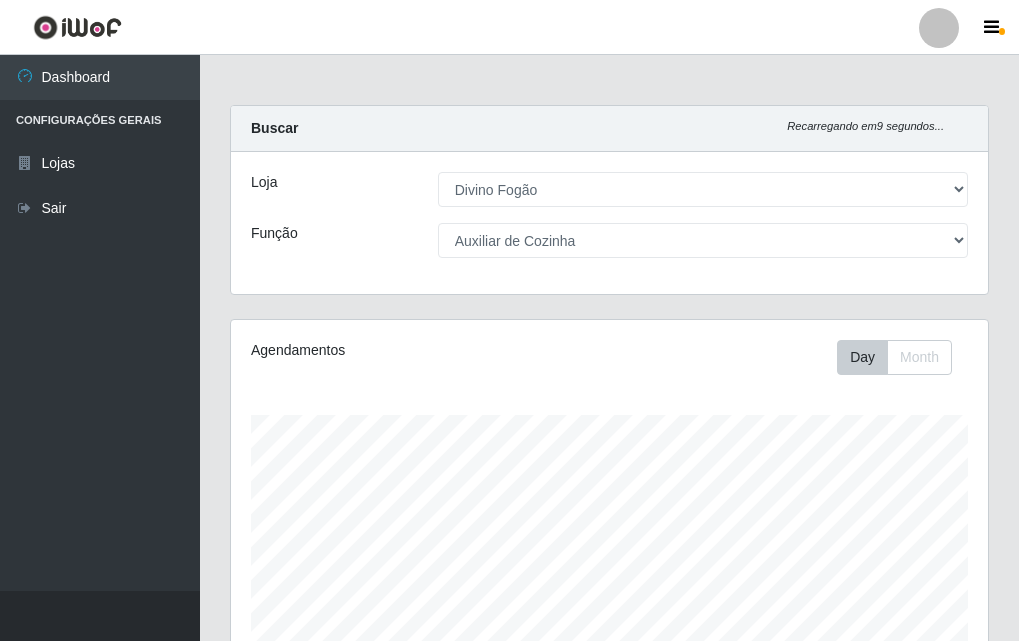 click on "Agendamentos Day Month" at bounding box center [609, 527] 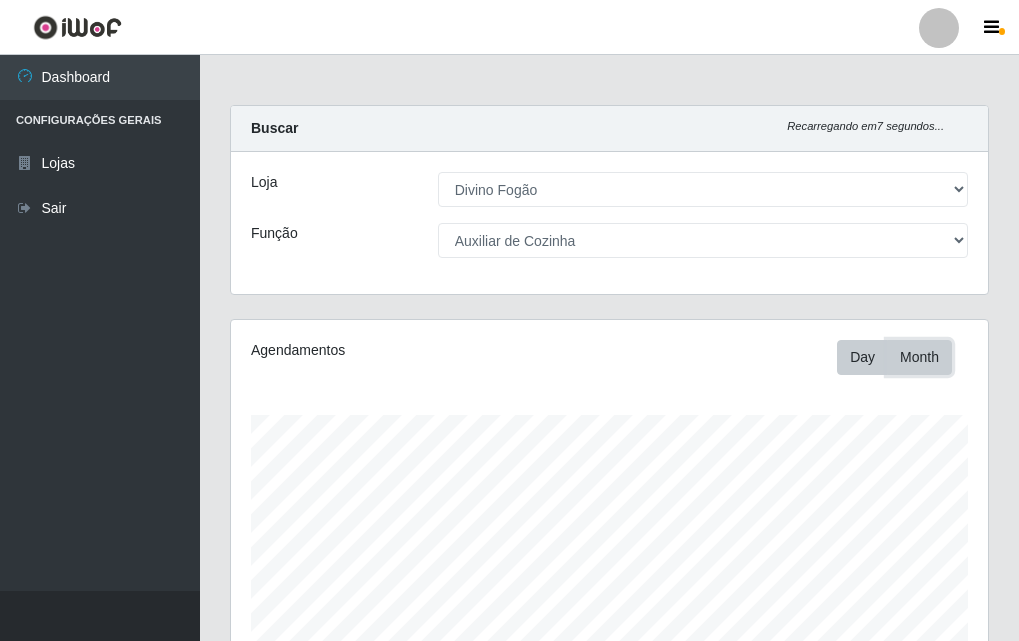 click on "Month" at bounding box center (919, 357) 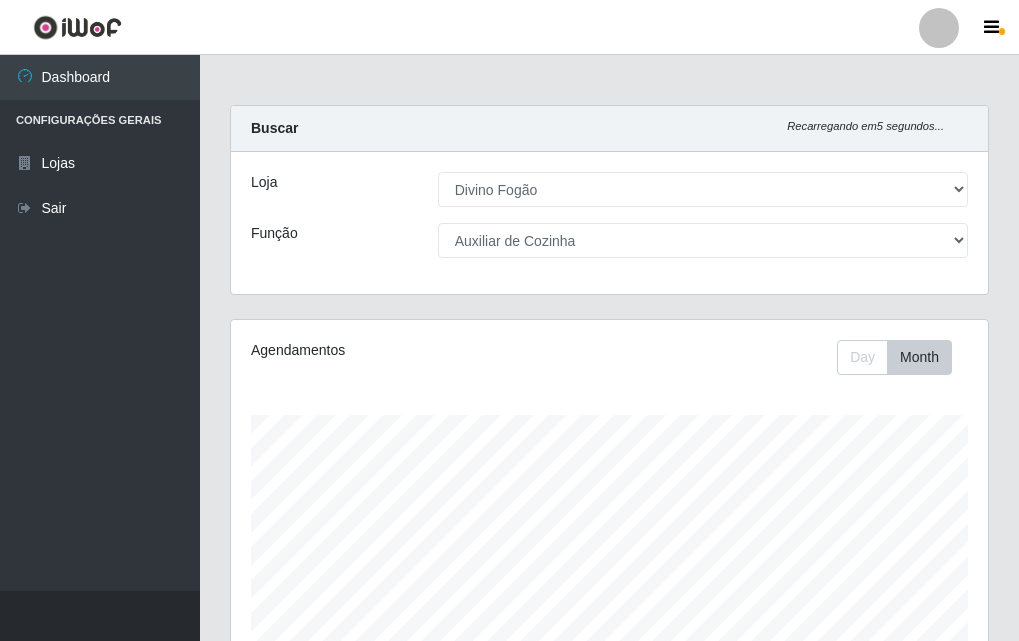 click on "Carregando...  Buscar Recarregando em  5   segundos... [PERSON_NAME] [Selecione...] Divino Fogão Função [Selecione...] ASG ASG + ASG ++ Auxiliar de Cozinha Auxiliar de Cozinha + Auxiliar de Cozinha ++ Agendamentos Day Month   Hoje 1 dia 3 dias 1 Semana Não encerrados Trabalhador Posição Data Status Opções Waleska Rodrigues da Silva Auxiliar de Cozinha   Início:   [DATE] 17:00 Término:   [DATE] 23:00 EM ANDAMENTO há  05 h e   58  min   Adicionar Horas Extra Forçar Encerramento Avaliação" at bounding box center (609, 597) 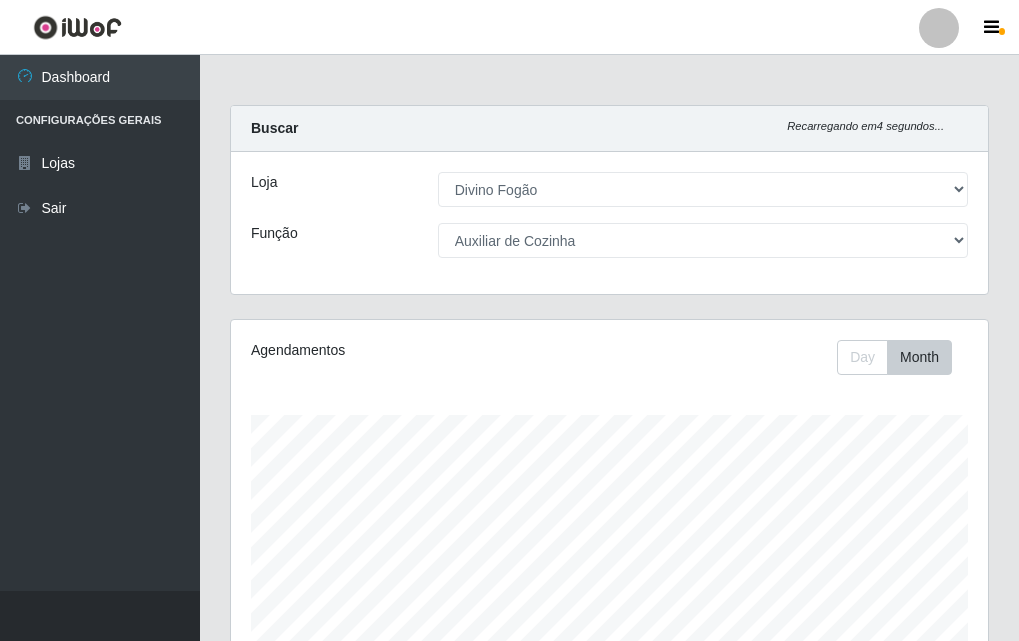 drag, startPoint x: 990, startPoint y: 500, endPoint x: 995, endPoint y: 563, distance: 63.1981 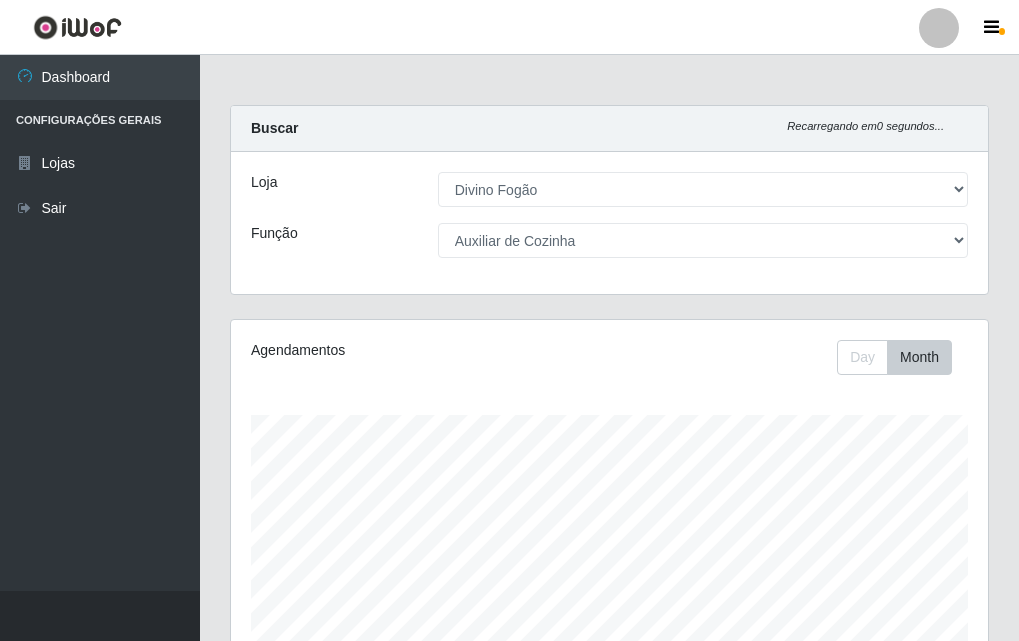 click on "Carregando...  Buscar Recarregando em  0   segundos... Loja [Selecione...] Divino Fogão Função [Selecione...] ASG ASG + ASG ++ Auxiliar de Cozinha Auxiliar de Cozinha + Auxiliar de Cozinha ++ Agendamentos Day Month   Hoje 1 dia 3 dias 1 Semana Não encerrados Trabalhador Posição Data Status Opções Waleska Rodrigues da Silva Auxiliar de Cozinha   Início:   [DATE] 17:00 Término:   [DATE] 23:00 EM ANDAMENTO há  05 h e   58  min   Adicionar Horas Extra Forçar Encerramento Avaliação" at bounding box center (609, 597) 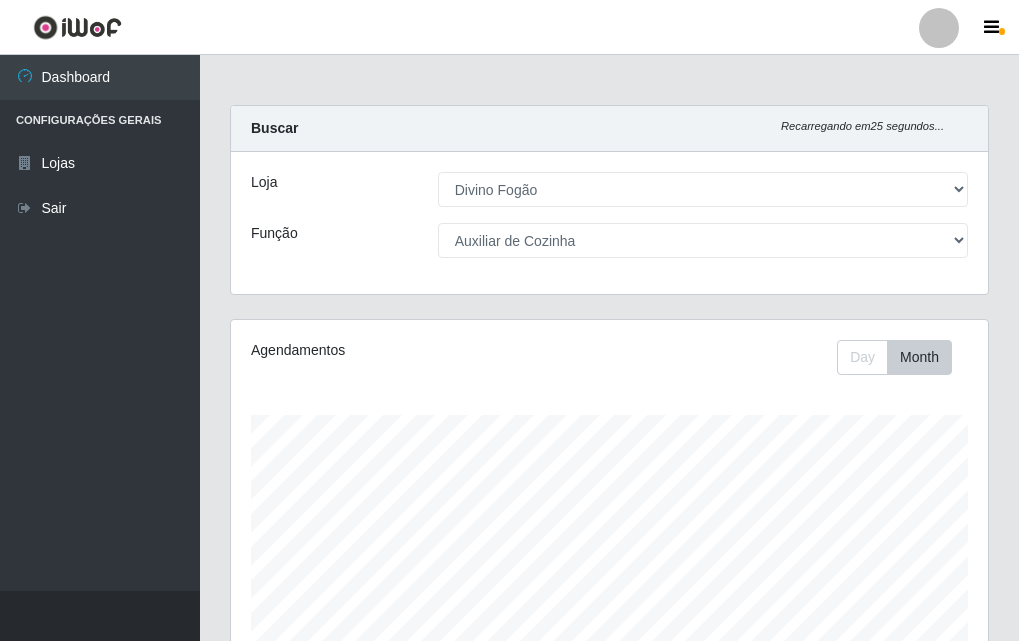 click on "Carregando...  Buscar Recarregando em  25   segundos... Loja [Selecione...] Divino Fogão Função [Selecione...] ASG ASG + ASG ++ Auxiliar de Cozinha Auxiliar de Cozinha + Auxiliar de Cozinha ++ Agendamentos Day Month   Hoje 1 dia 3 dias 1 Semana Não encerrados Trabalhador Posição Data Status Opções Waleska Rodrigues da Silva Auxiliar de Cozinha   Início:   [DATE] 17:00 Término:   [DATE] 23:00 EM ANDAMENTO há  05 h e   58  min   Adicionar Horas Extra Forçar Encerramento Avaliação" at bounding box center [609, 597] 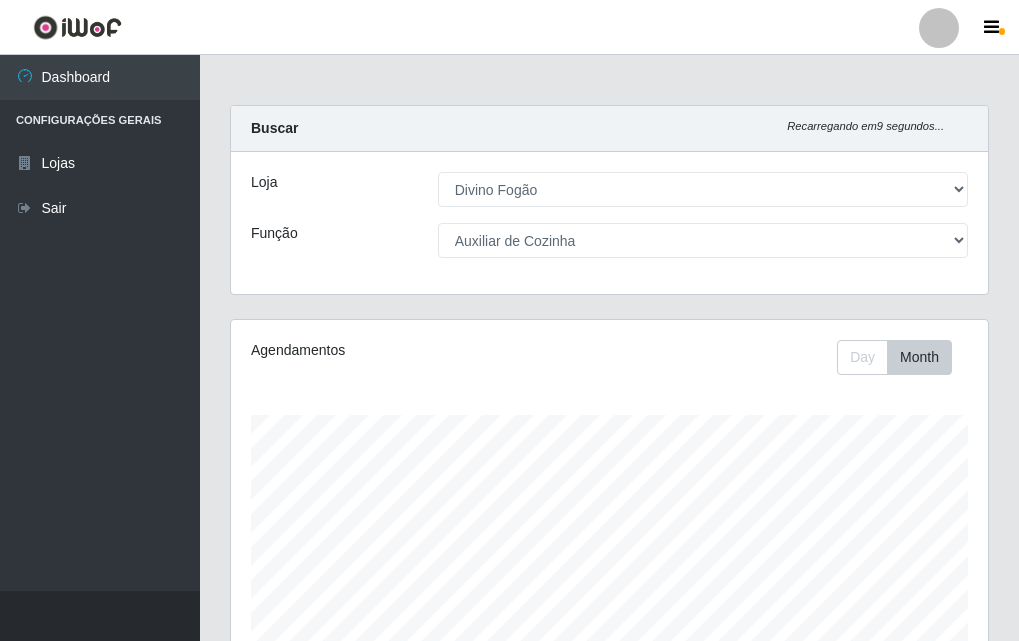 click on "Agendamentos Day Month" at bounding box center (609, 527) 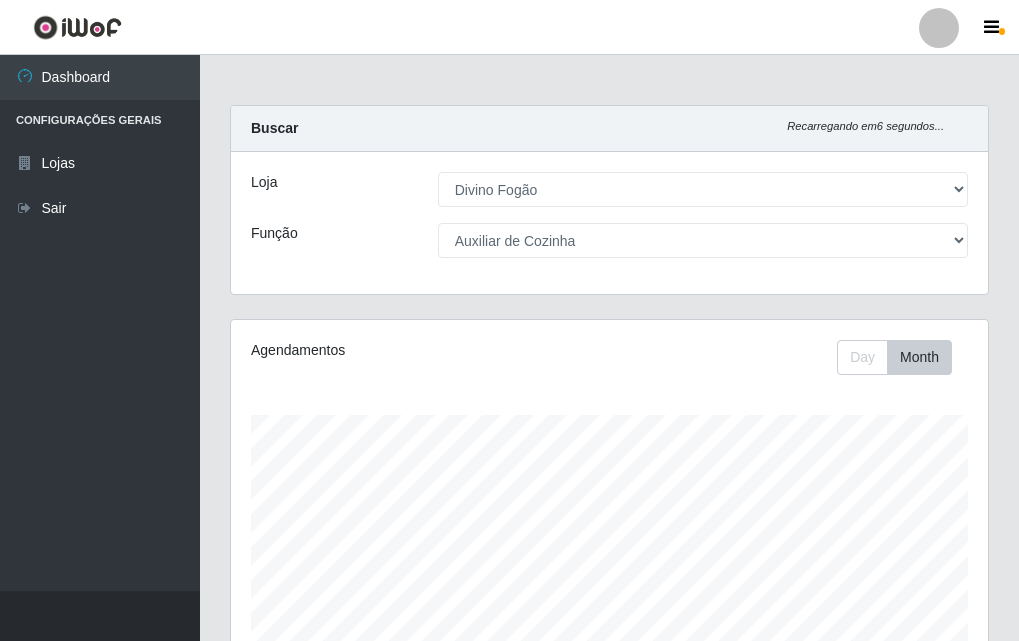 drag, startPoint x: 1010, startPoint y: 385, endPoint x: 1007, endPoint y: 448, distance: 63.07139 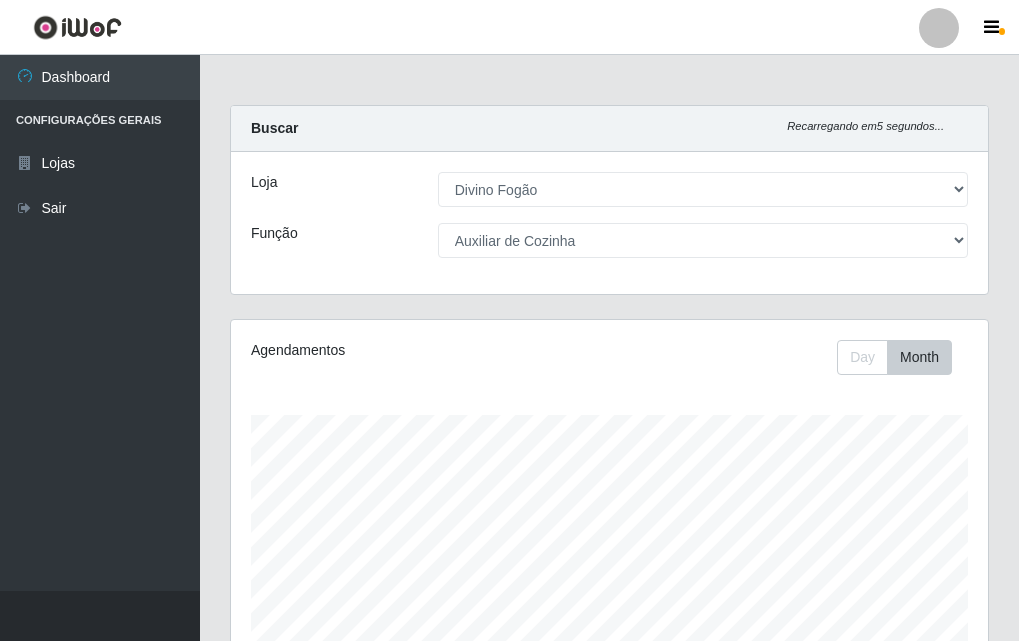 drag, startPoint x: 1011, startPoint y: 316, endPoint x: 1018, endPoint y: 489, distance: 173.14156 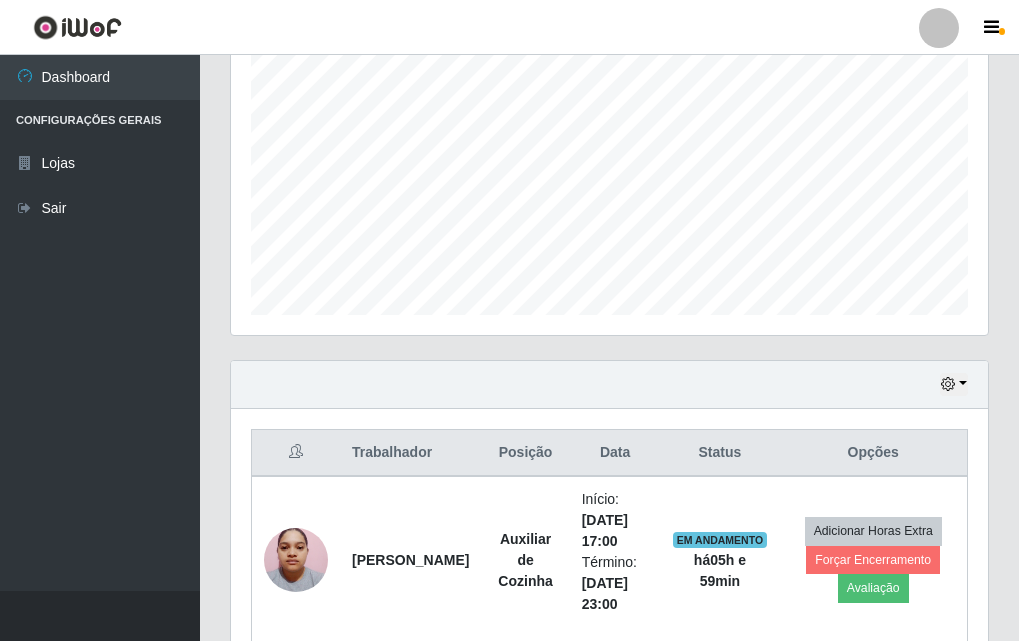 scroll, scrollTop: 498, scrollLeft: 0, axis: vertical 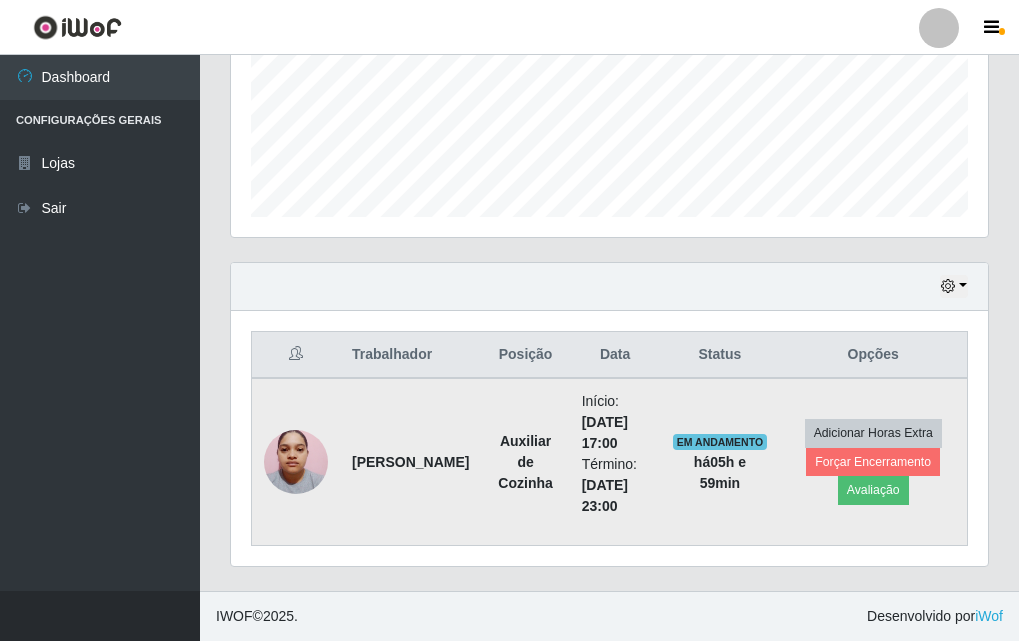 drag, startPoint x: 941, startPoint y: 511, endPoint x: 939, endPoint y: 537, distance: 26.076809 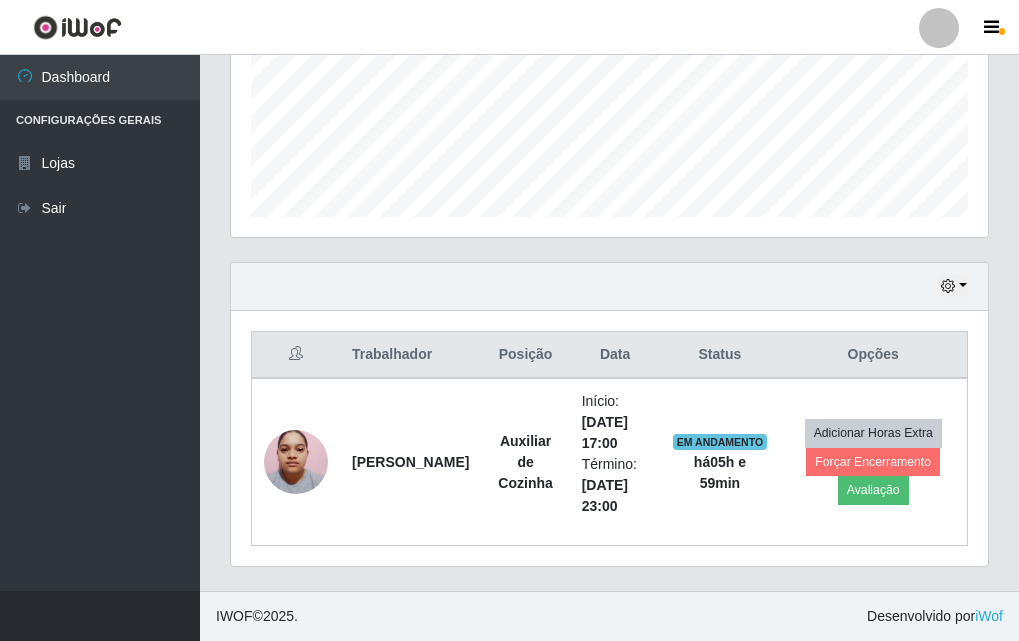 click on "Trabalhador Posição Data Status Opções Waleska [PERSON_NAME] Auxiliar de Cozinha   Início:   [DATE] 17:00 Término:   [DATE] 23:00 EM ANDAMENTO há  05 h e   59  min   Adicionar Horas Extra Forçar Encerramento Avaliação" at bounding box center (609, 438) 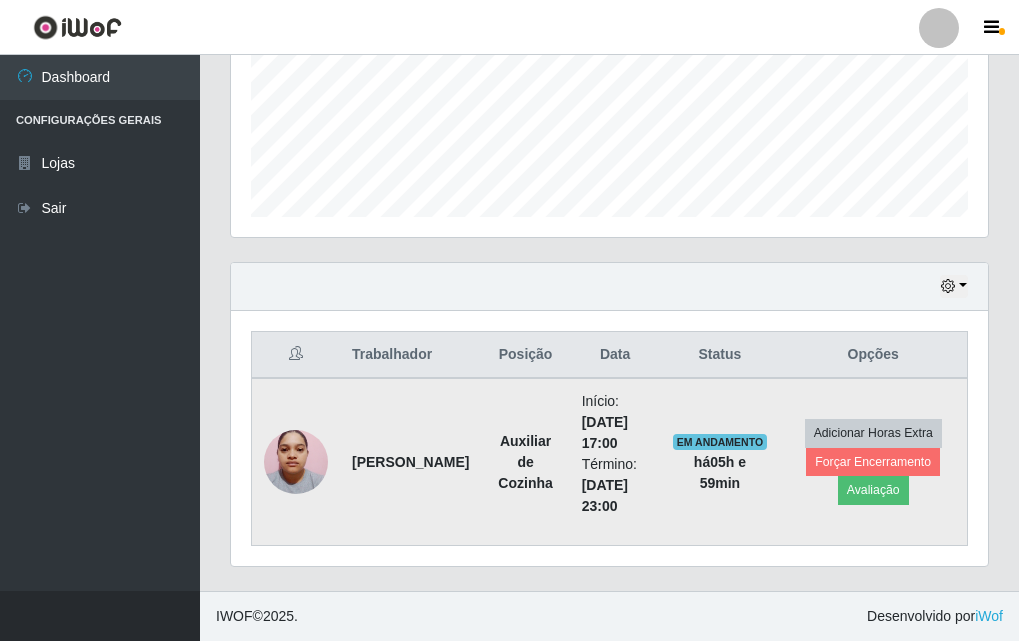click on "Adicionar Horas Extra Forçar Encerramento Avaliação" at bounding box center [873, 462] 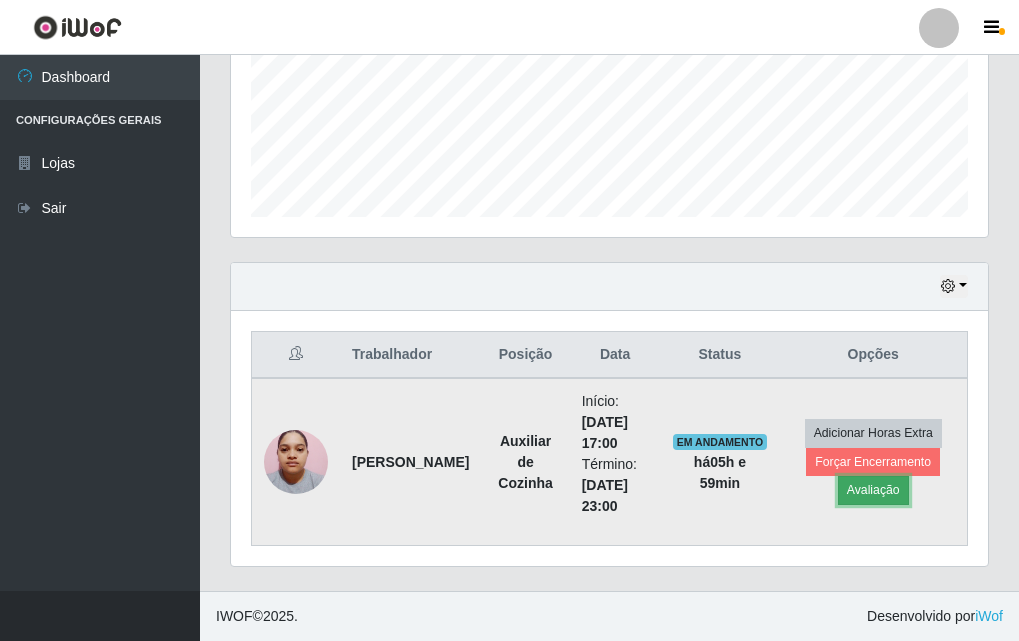 click on "Avaliação" at bounding box center [873, 490] 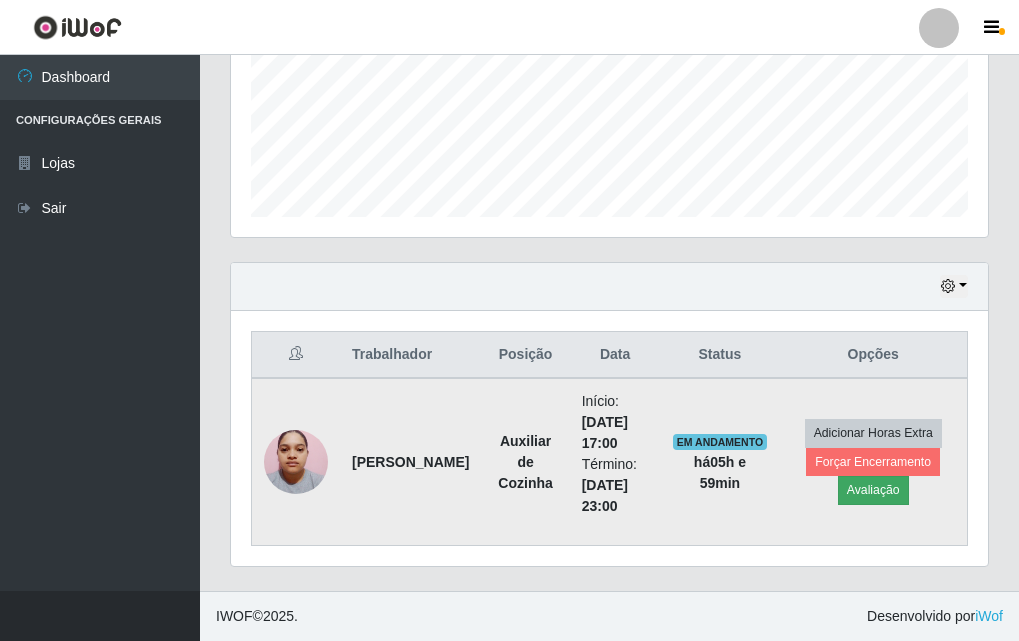 scroll, scrollTop: 999585, scrollLeft: 999253, axis: both 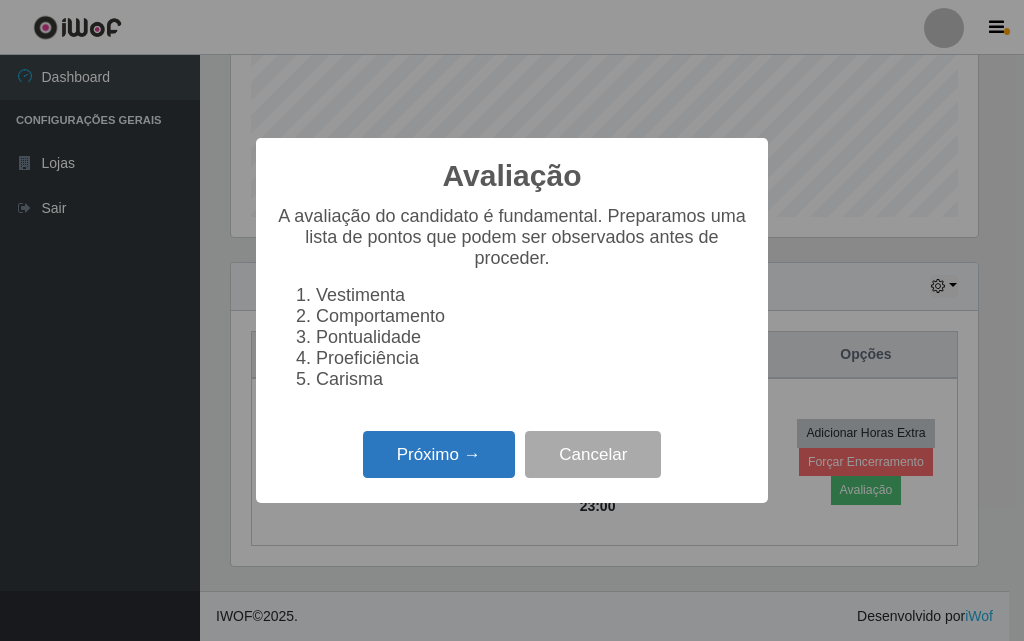 click on "Próximo →" at bounding box center (439, 454) 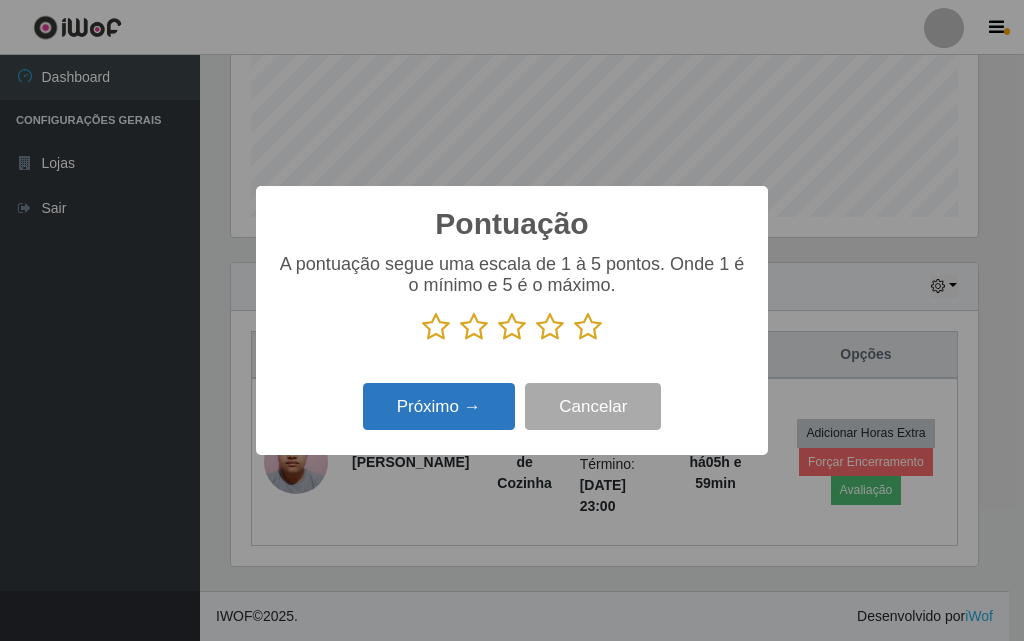 scroll, scrollTop: 999585, scrollLeft: 999253, axis: both 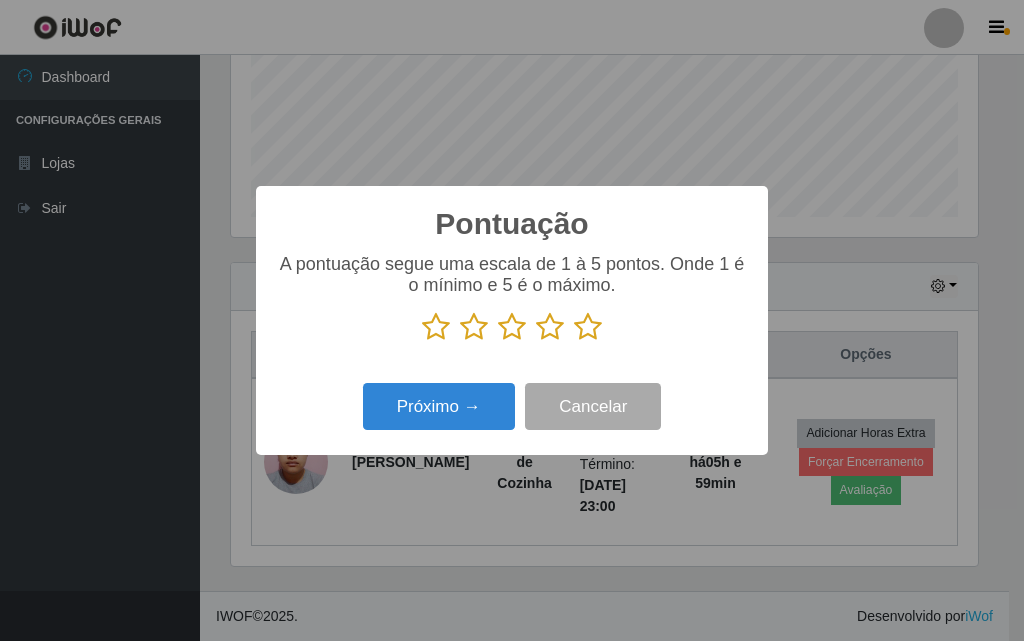 click at bounding box center [550, 327] 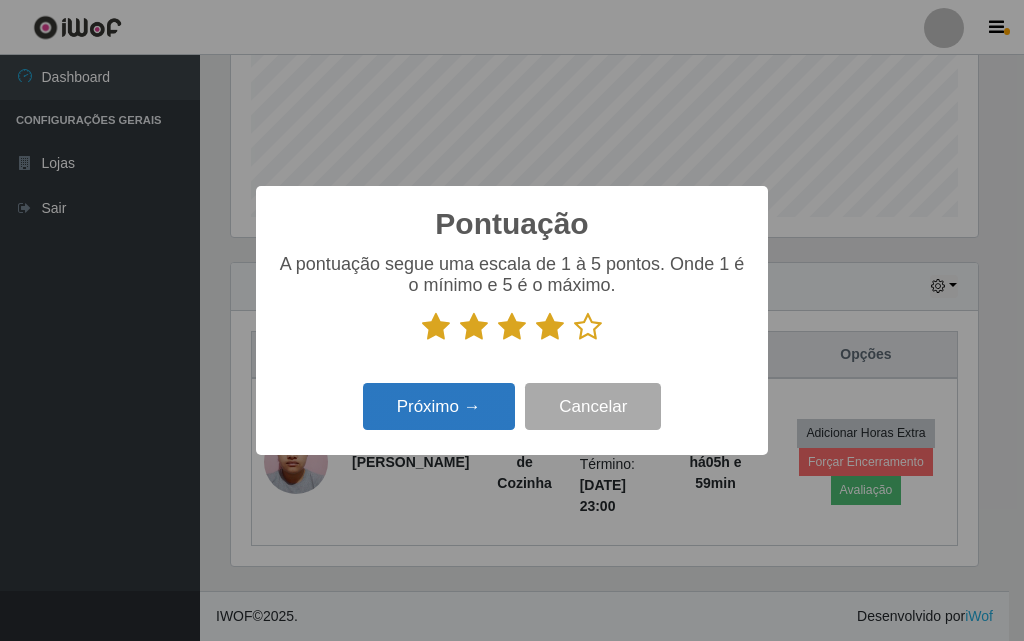click on "Pontuação × A pontuação segue uma escala de 1 à 5 pontos.
Onde 1 é o mínimo e 5 é o máximo.
Próximo → Cancelar" at bounding box center (512, 320) 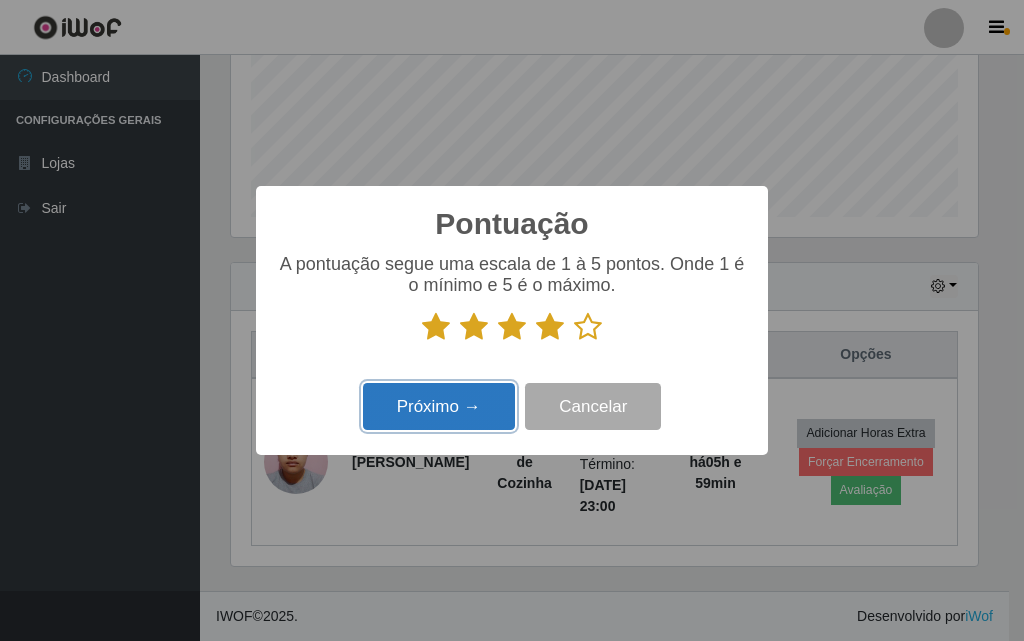 click on "Próximo →" at bounding box center (439, 406) 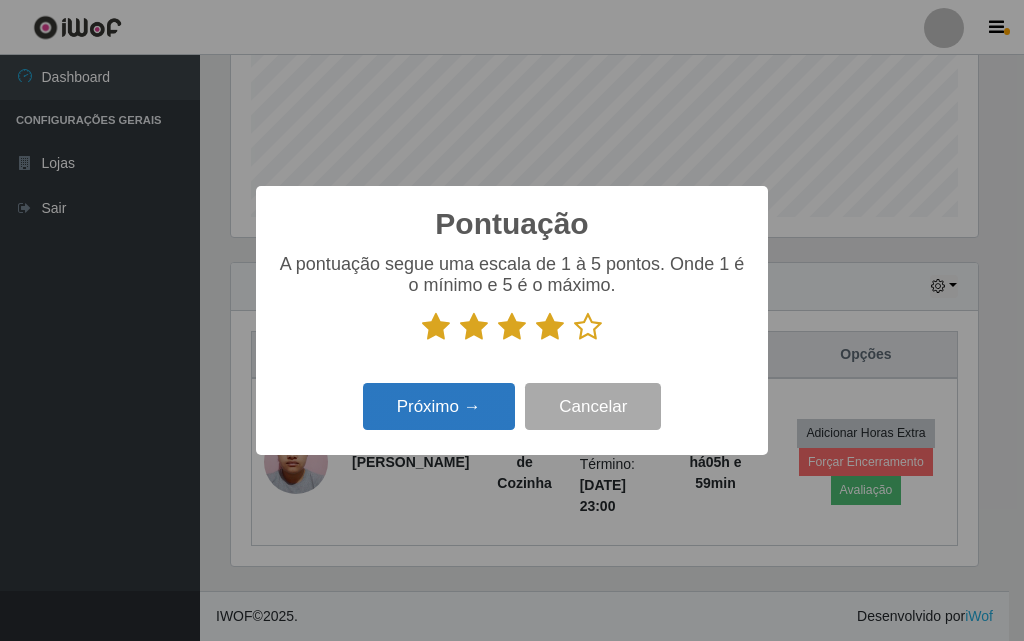 scroll, scrollTop: 999585, scrollLeft: 999253, axis: both 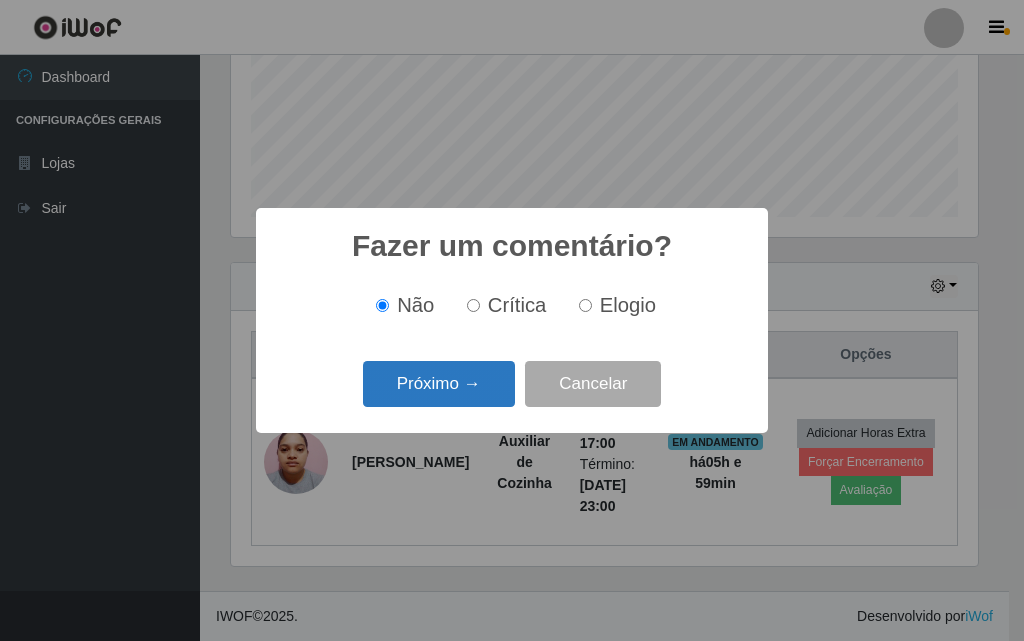 click on "Próximo →" at bounding box center [439, 384] 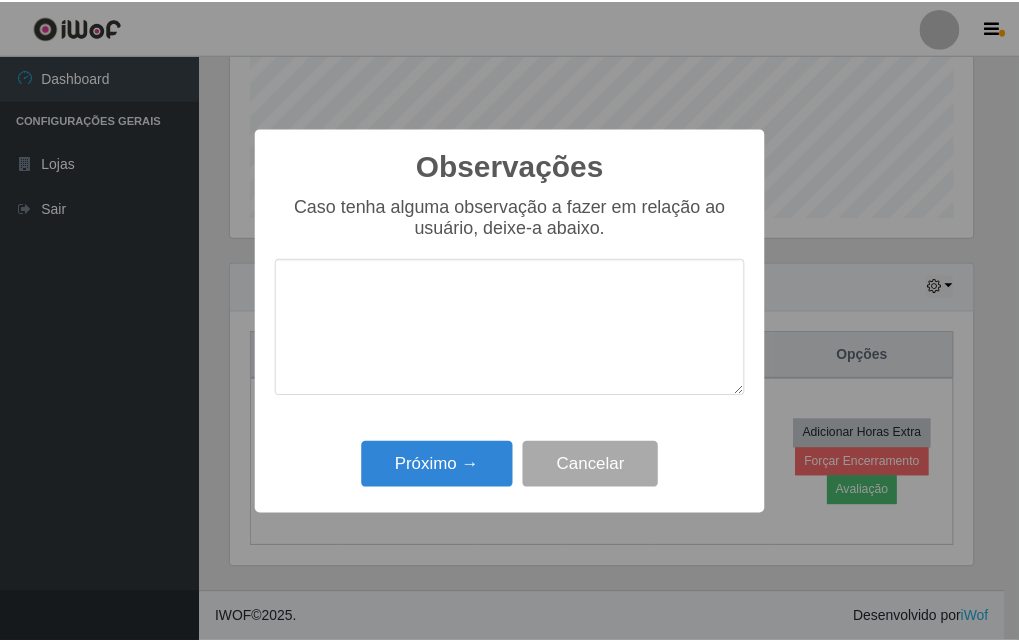 scroll, scrollTop: 999585, scrollLeft: 999253, axis: both 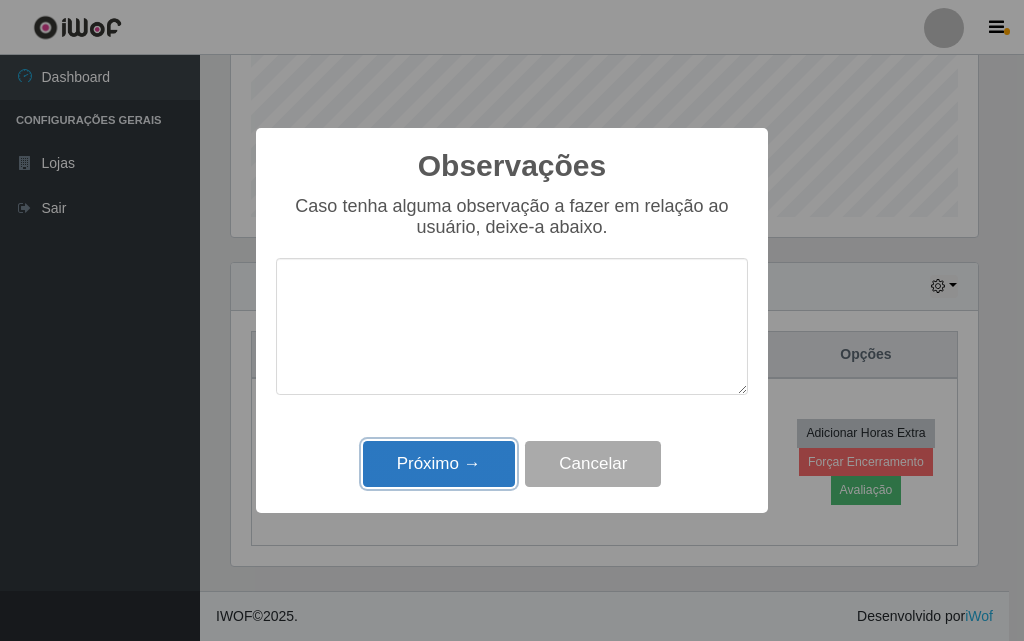 click on "Próximo →" at bounding box center [439, 464] 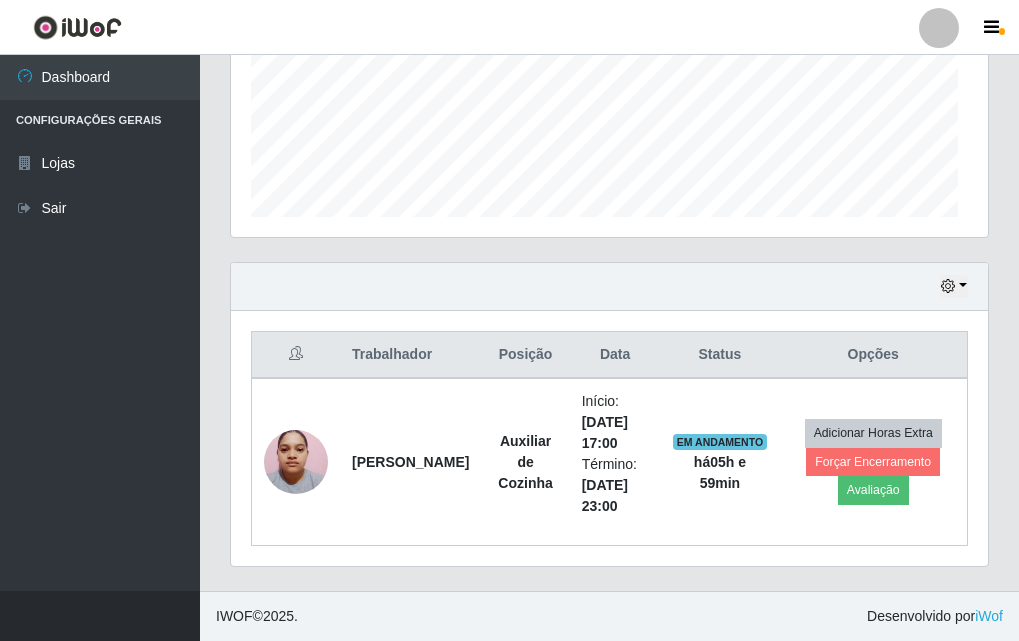 scroll, scrollTop: 999585, scrollLeft: 999243, axis: both 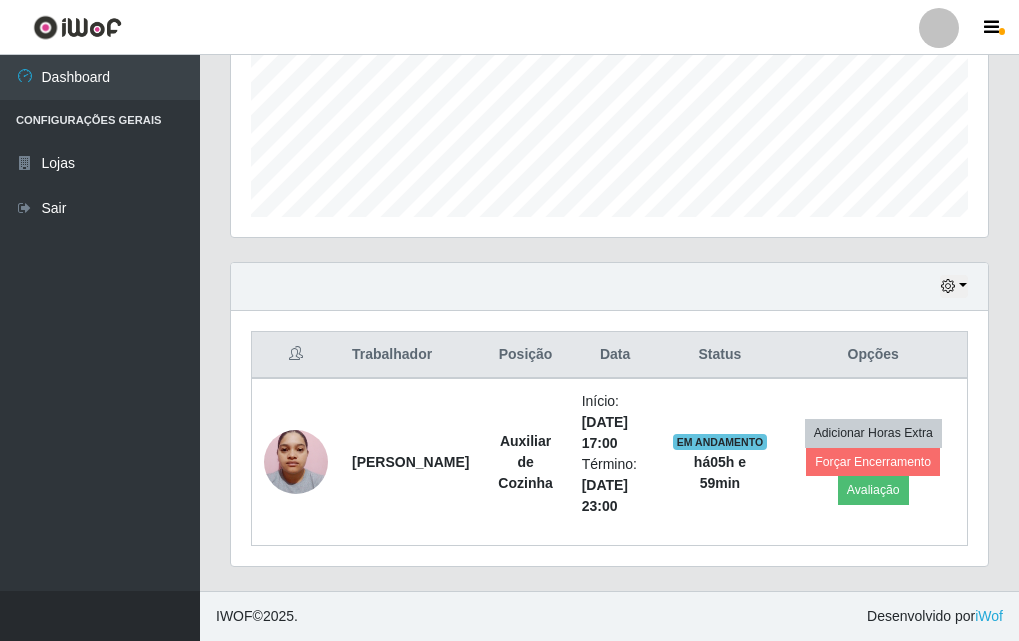 click on "Hoje 1 dia 3 dias 1 Semana Não encerrados" at bounding box center [609, 287] 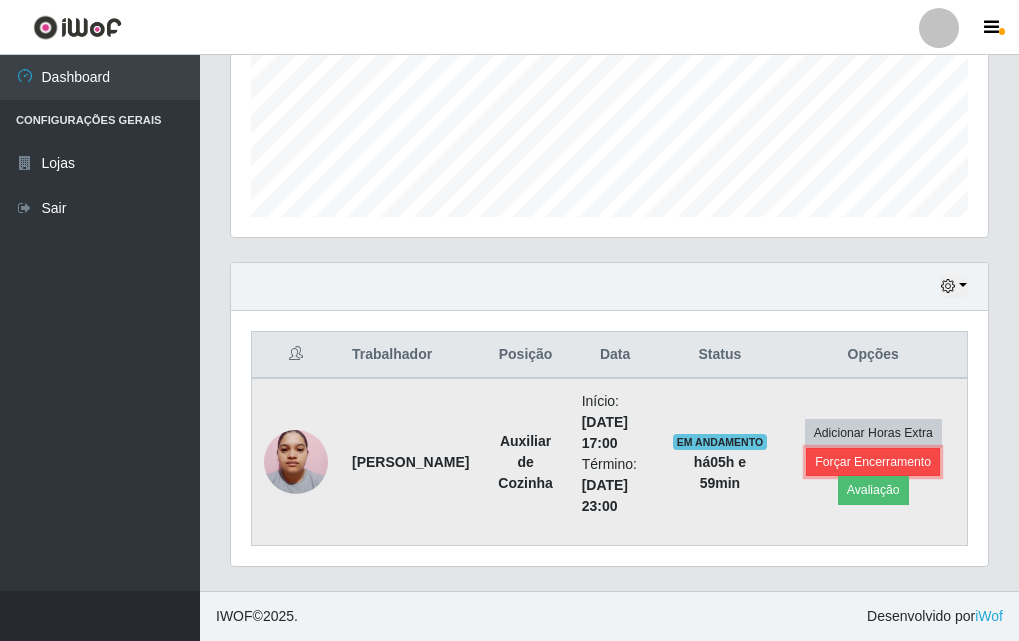 click on "Forçar Encerramento" at bounding box center [873, 462] 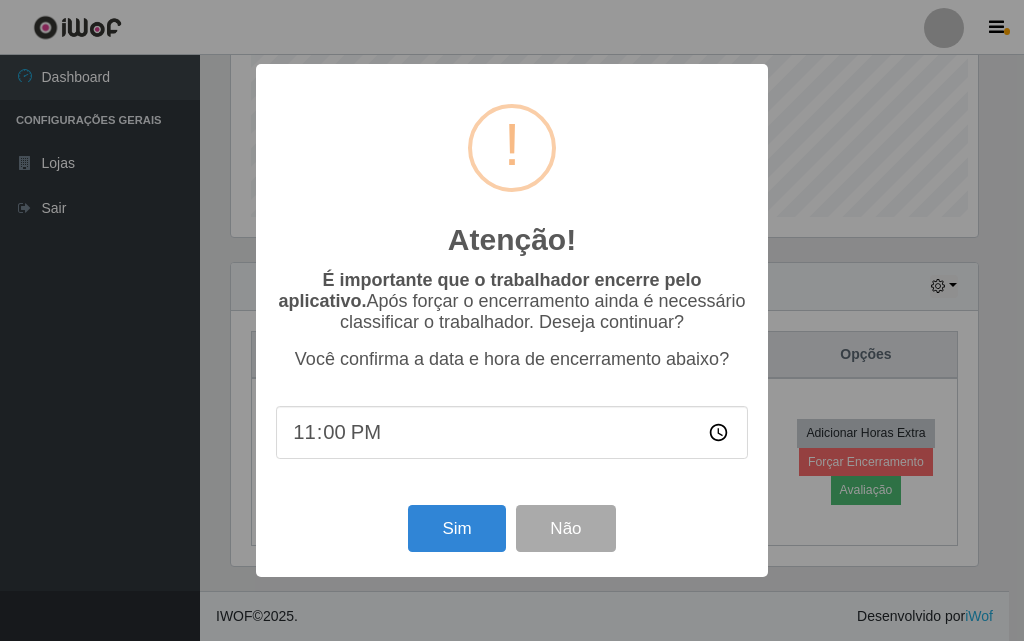 scroll, scrollTop: 999585, scrollLeft: 999253, axis: both 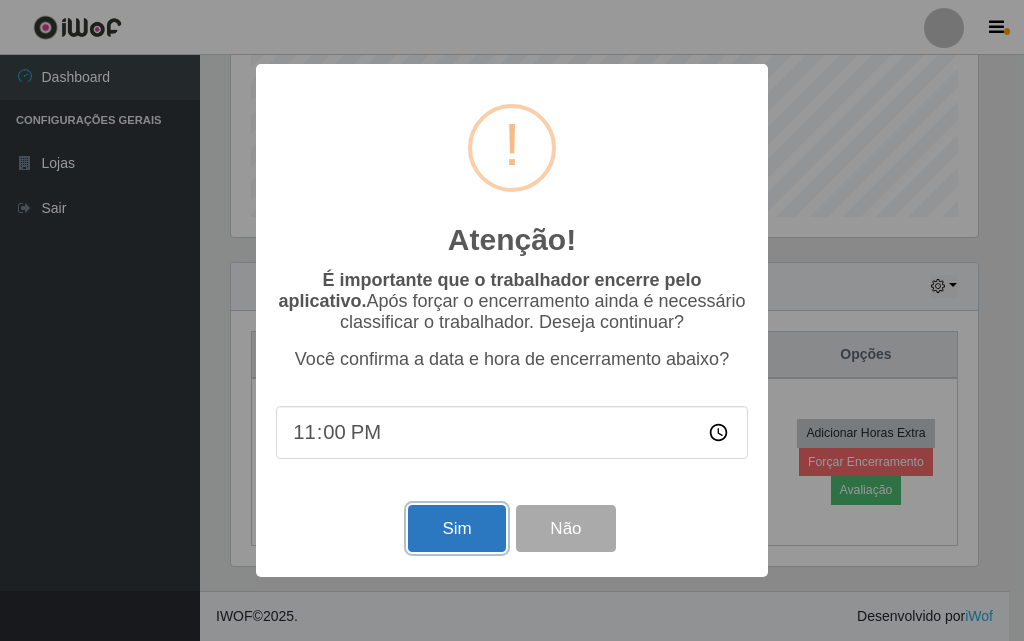 click on "Sim" at bounding box center [456, 528] 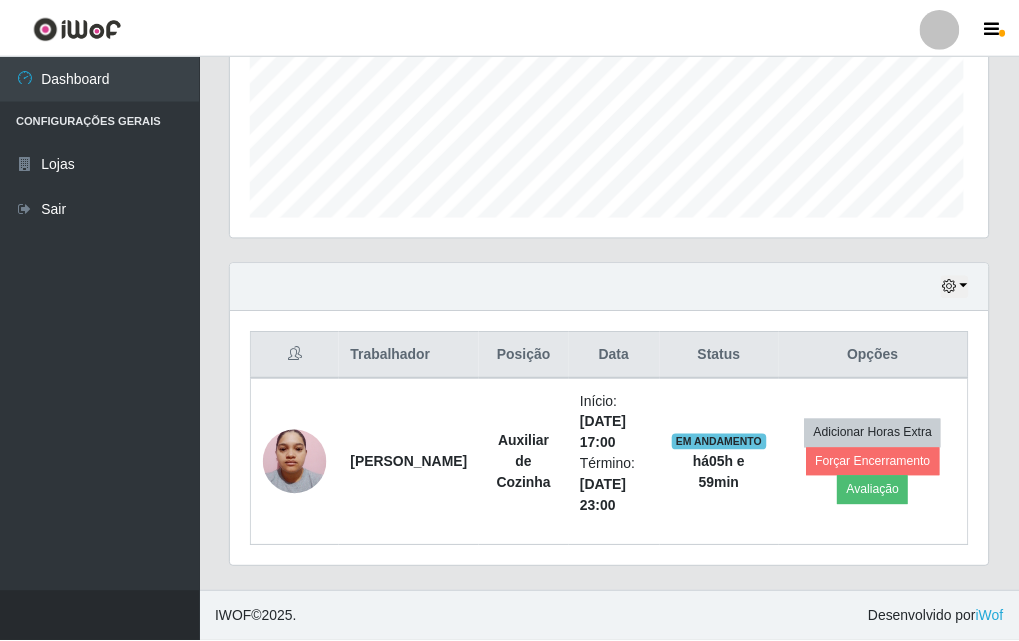 scroll, scrollTop: 999585, scrollLeft: 999243, axis: both 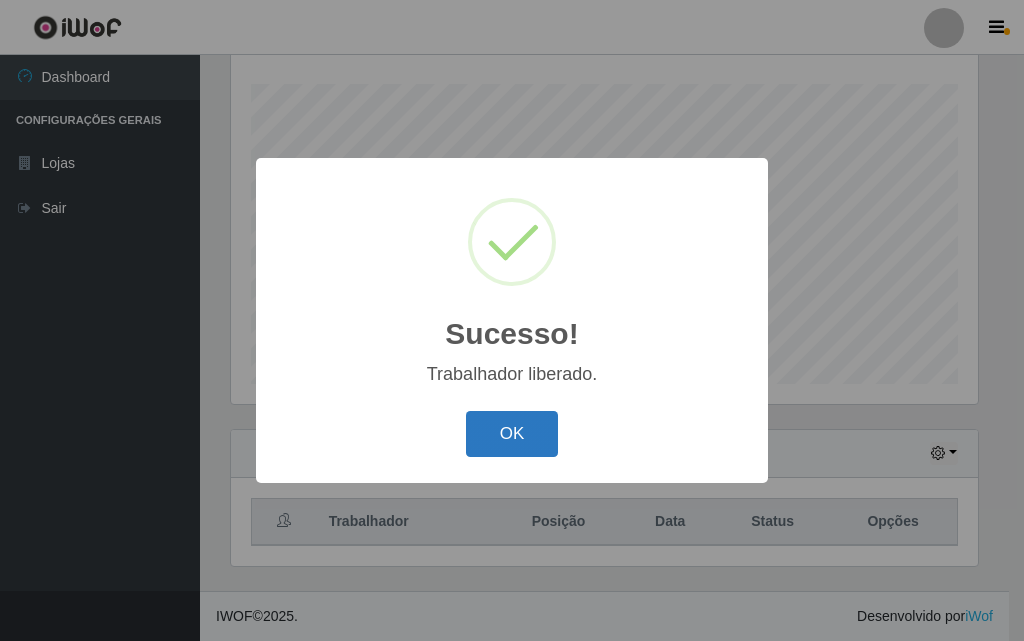 click on "OK" at bounding box center [512, 434] 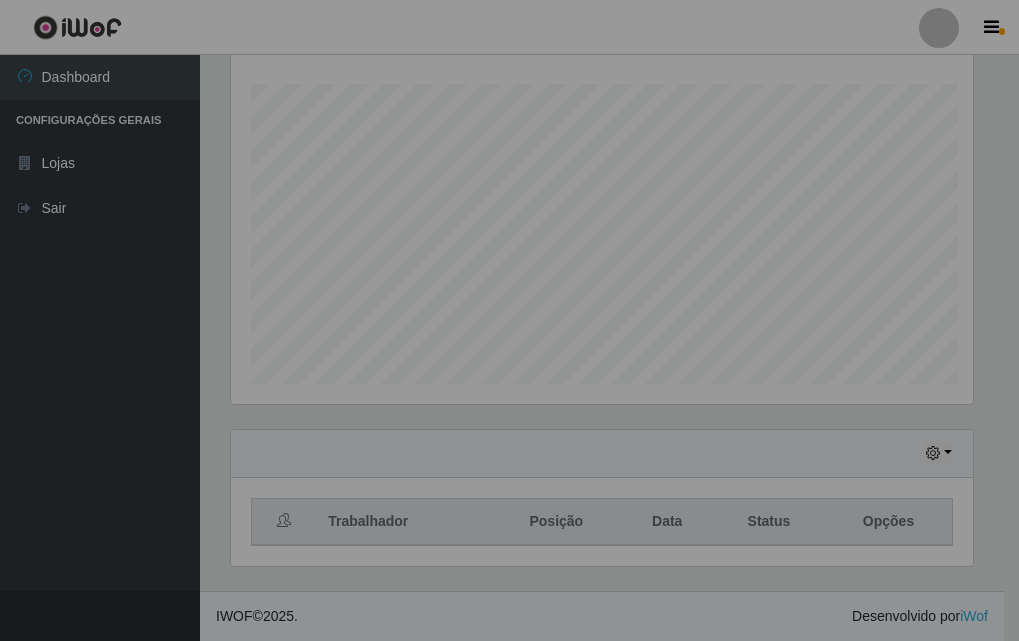 scroll, scrollTop: 999585, scrollLeft: 999243, axis: both 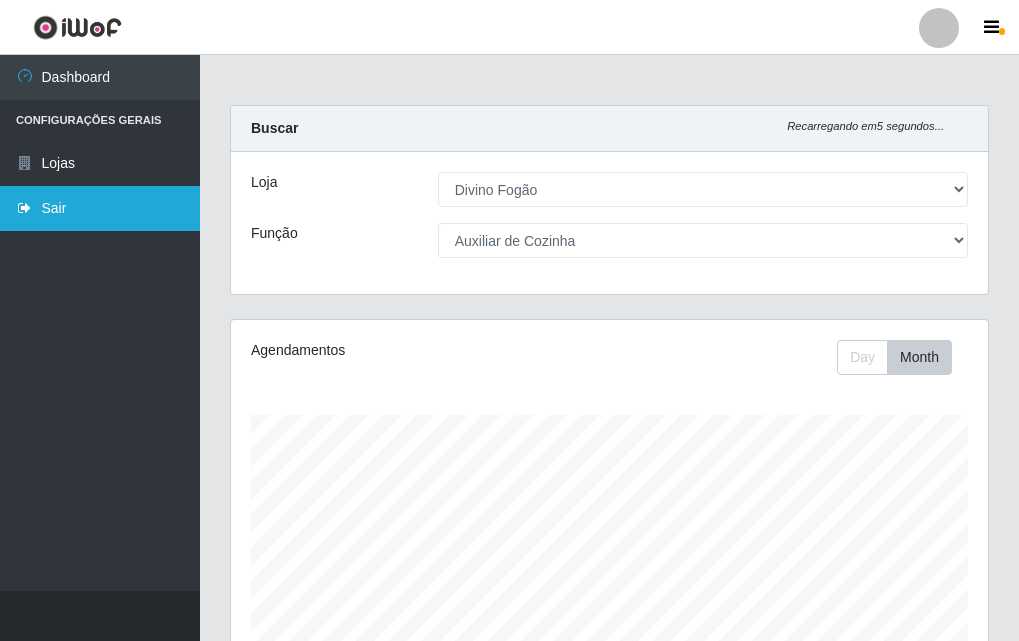 click on "Sair" at bounding box center [100, 208] 